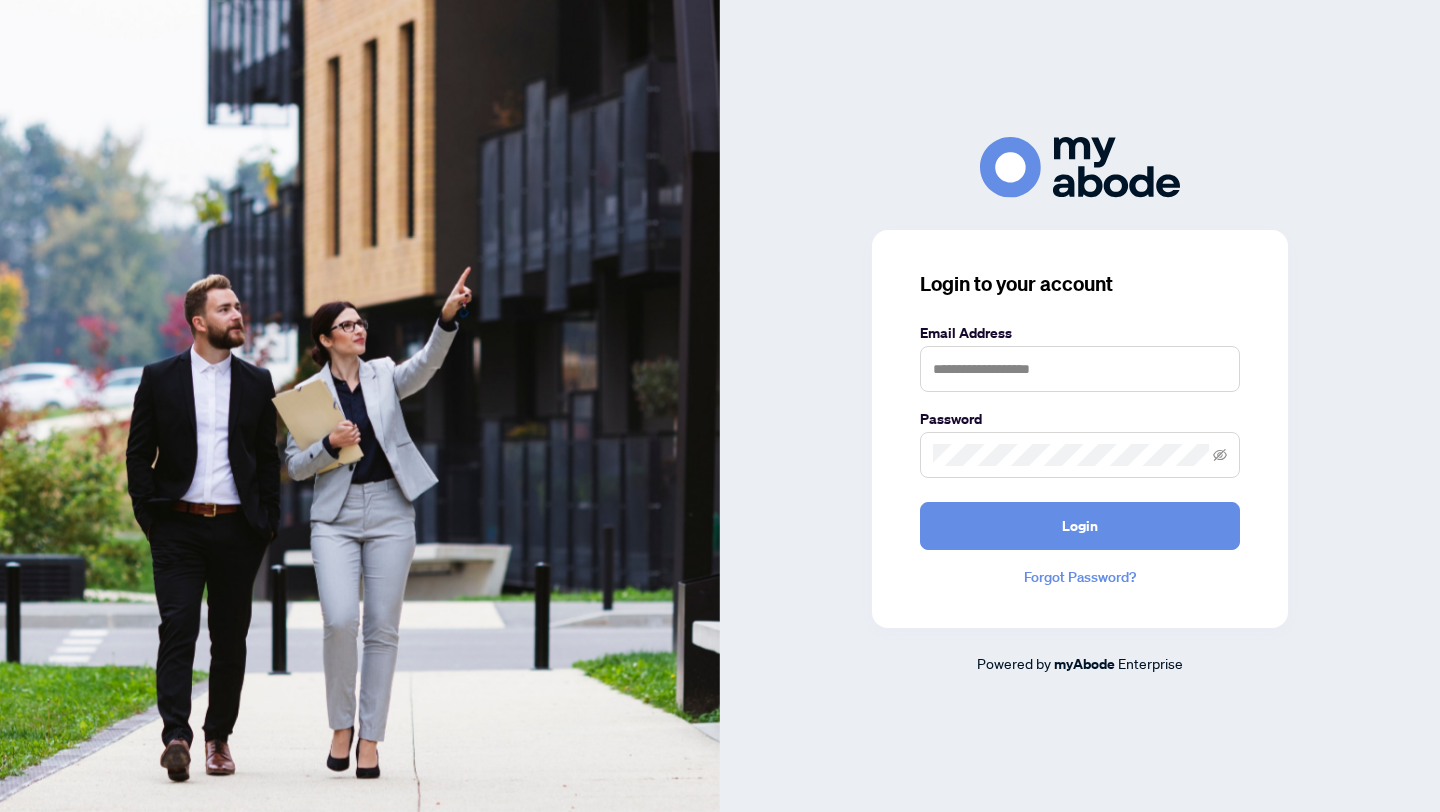 scroll, scrollTop: 0, scrollLeft: 0, axis: both 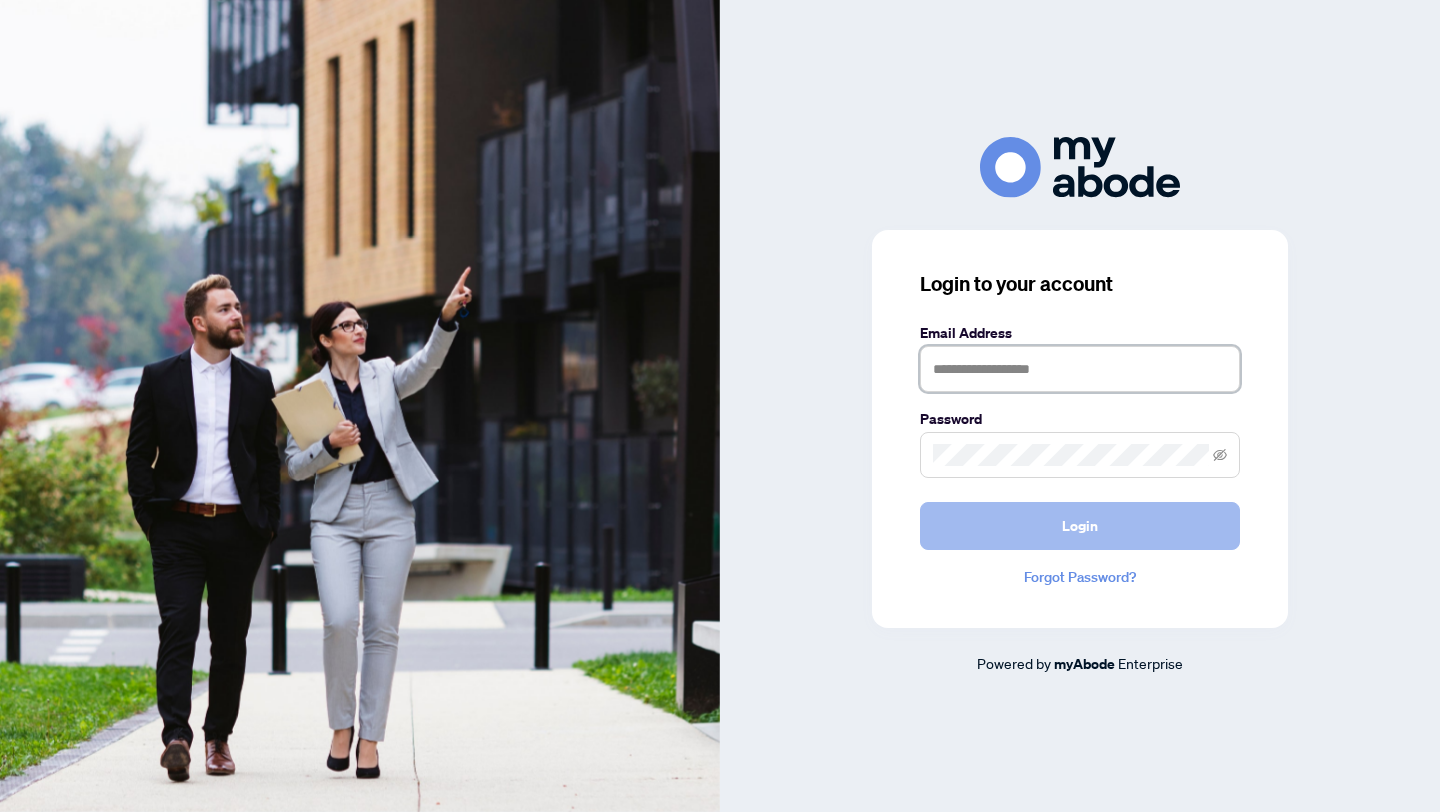 type on "**********" 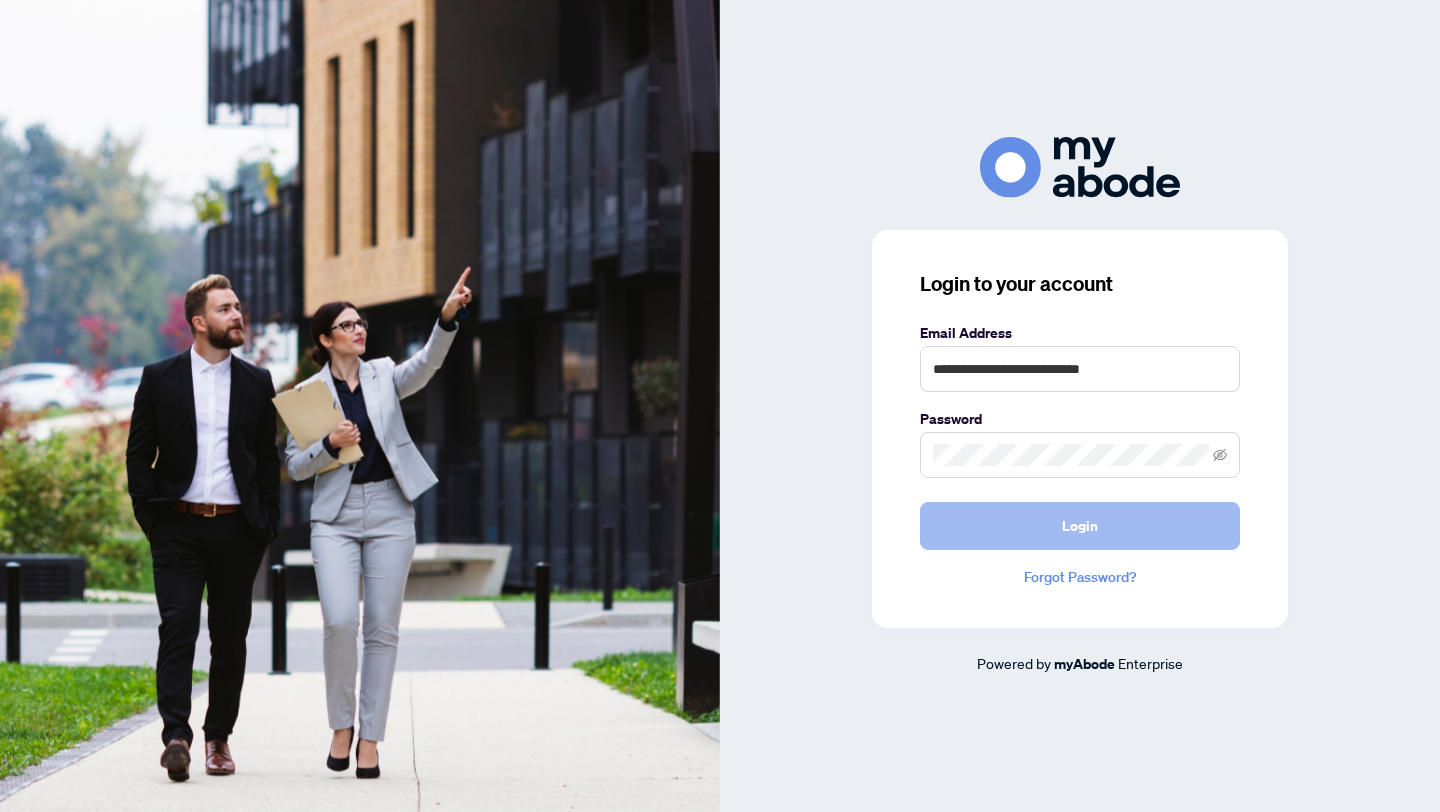 click on "Login" at bounding box center (1080, 526) 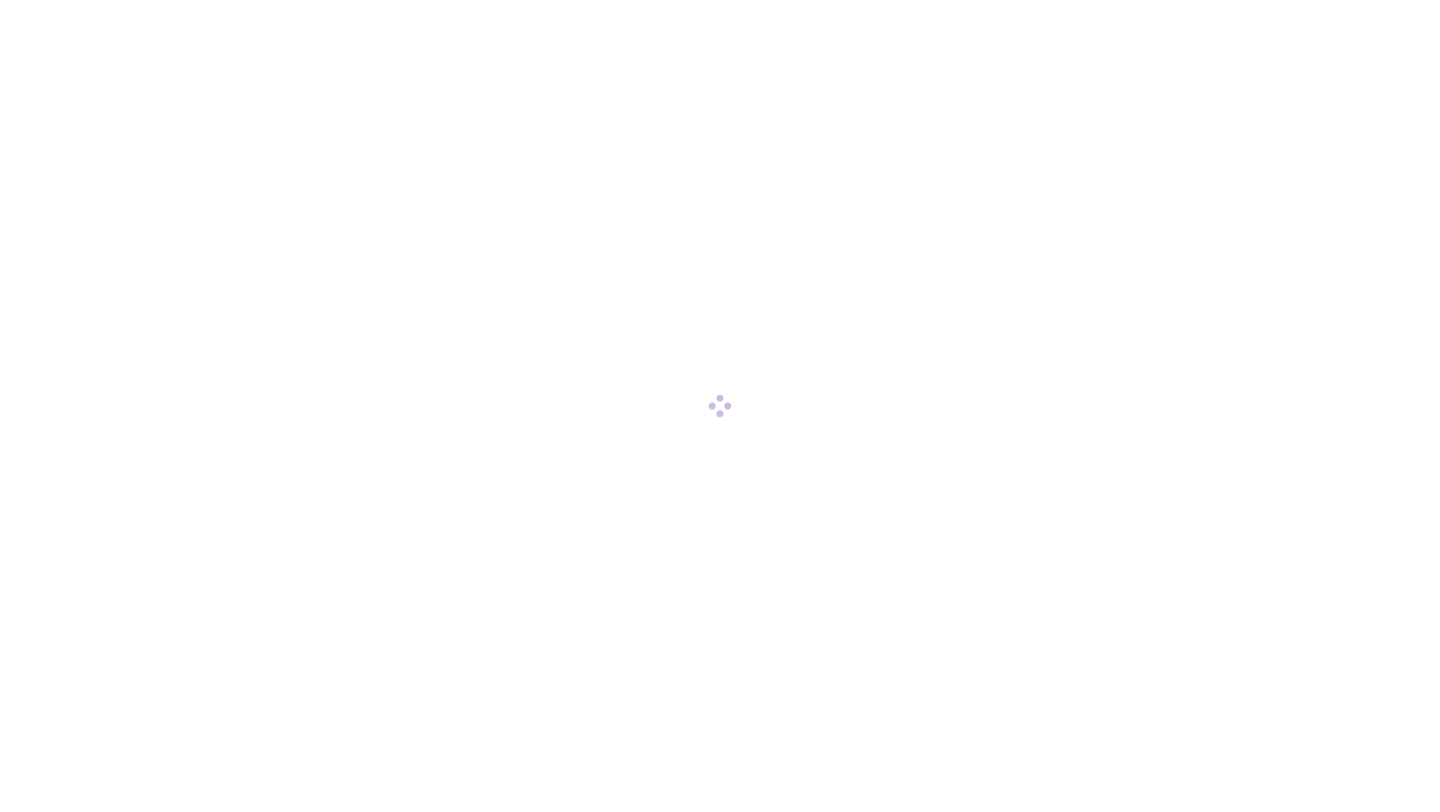 scroll, scrollTop: 0, scrollLeft: 0, axis: both 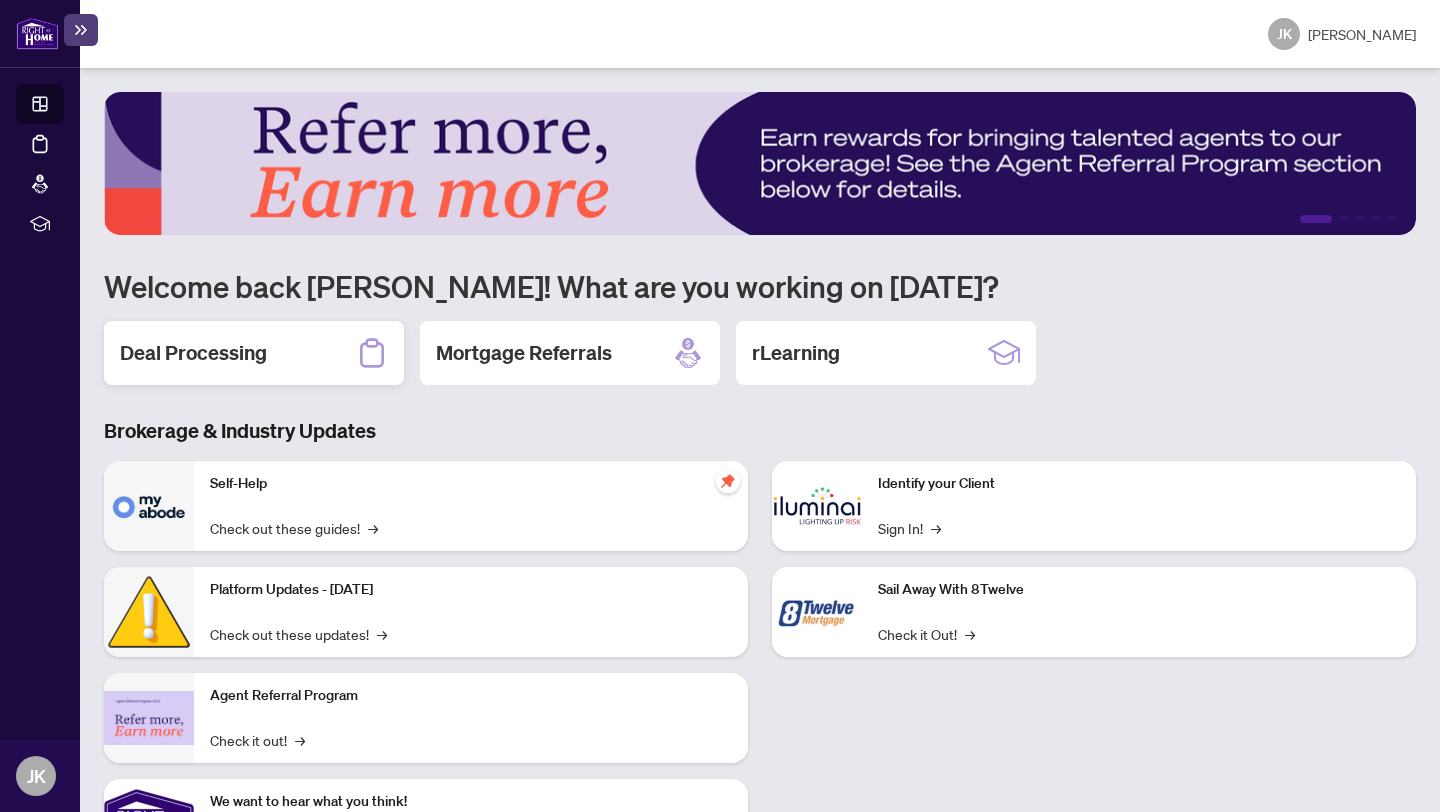 click on "Deal Processing" at bounding box center [254, 353] 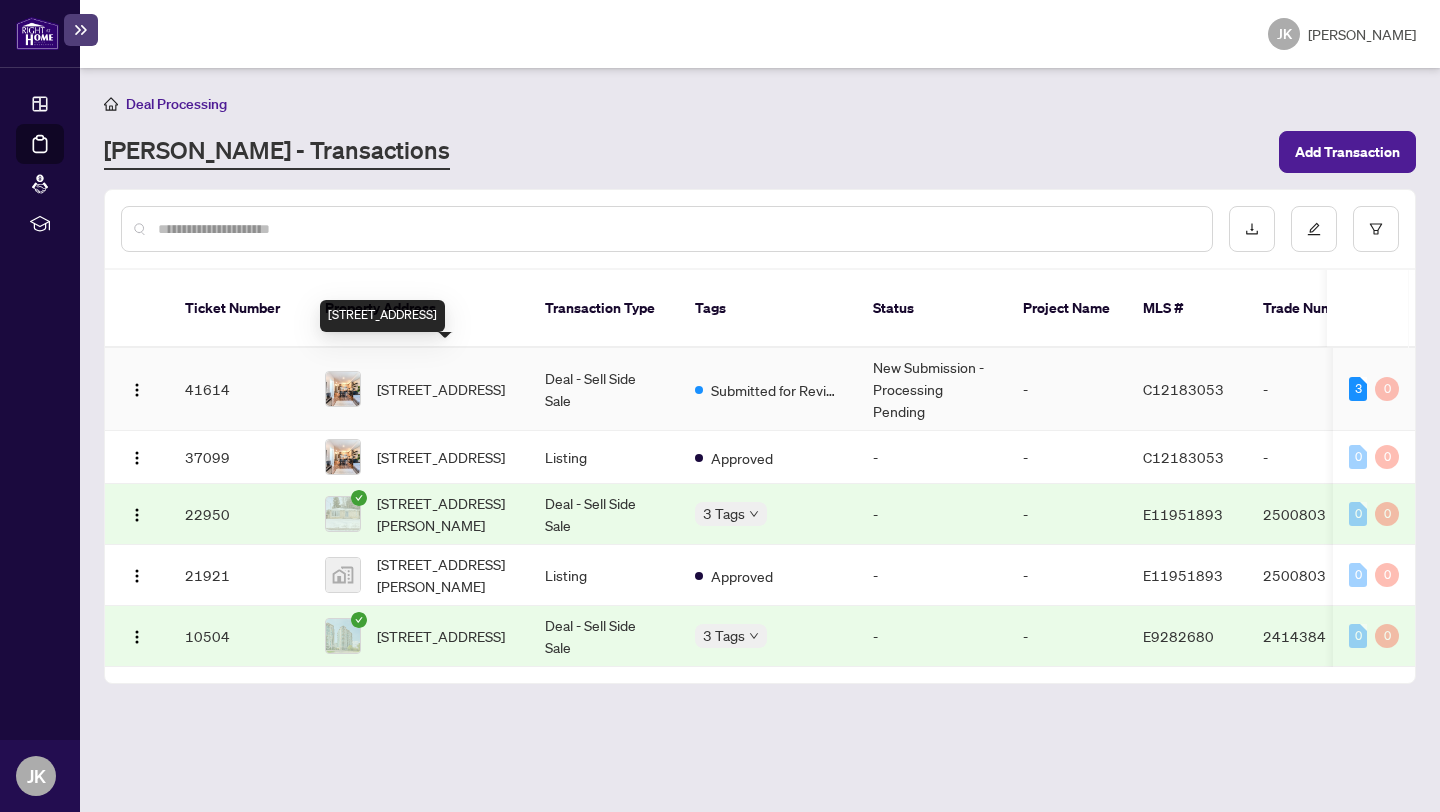 click on "625-50 Bruyeres Mews, Toronto, Ontario M5V 0H8, Canada" at bounding box center (441, 389) 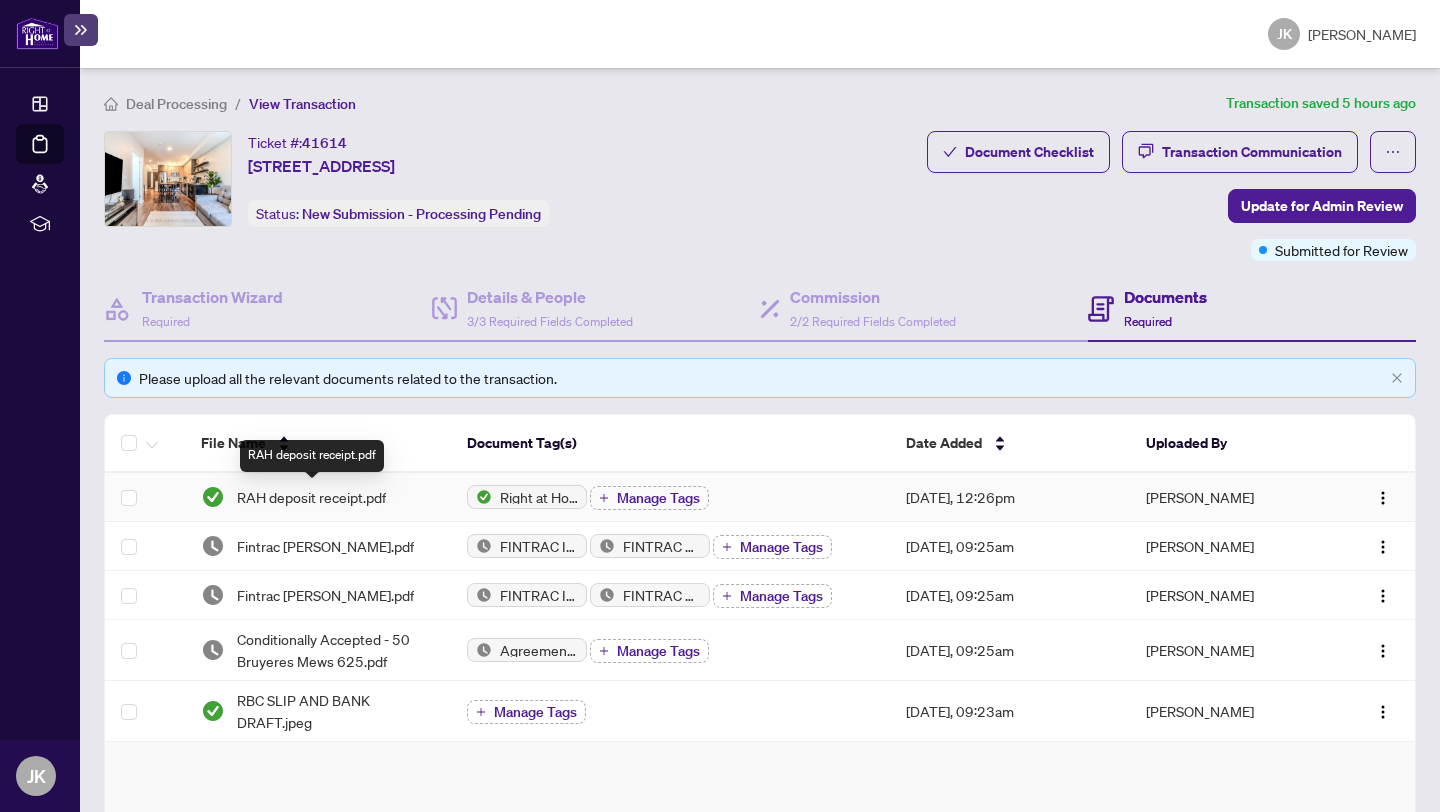 click on "RAH deposit receipt.pdf" at bounding box center (311, 497) 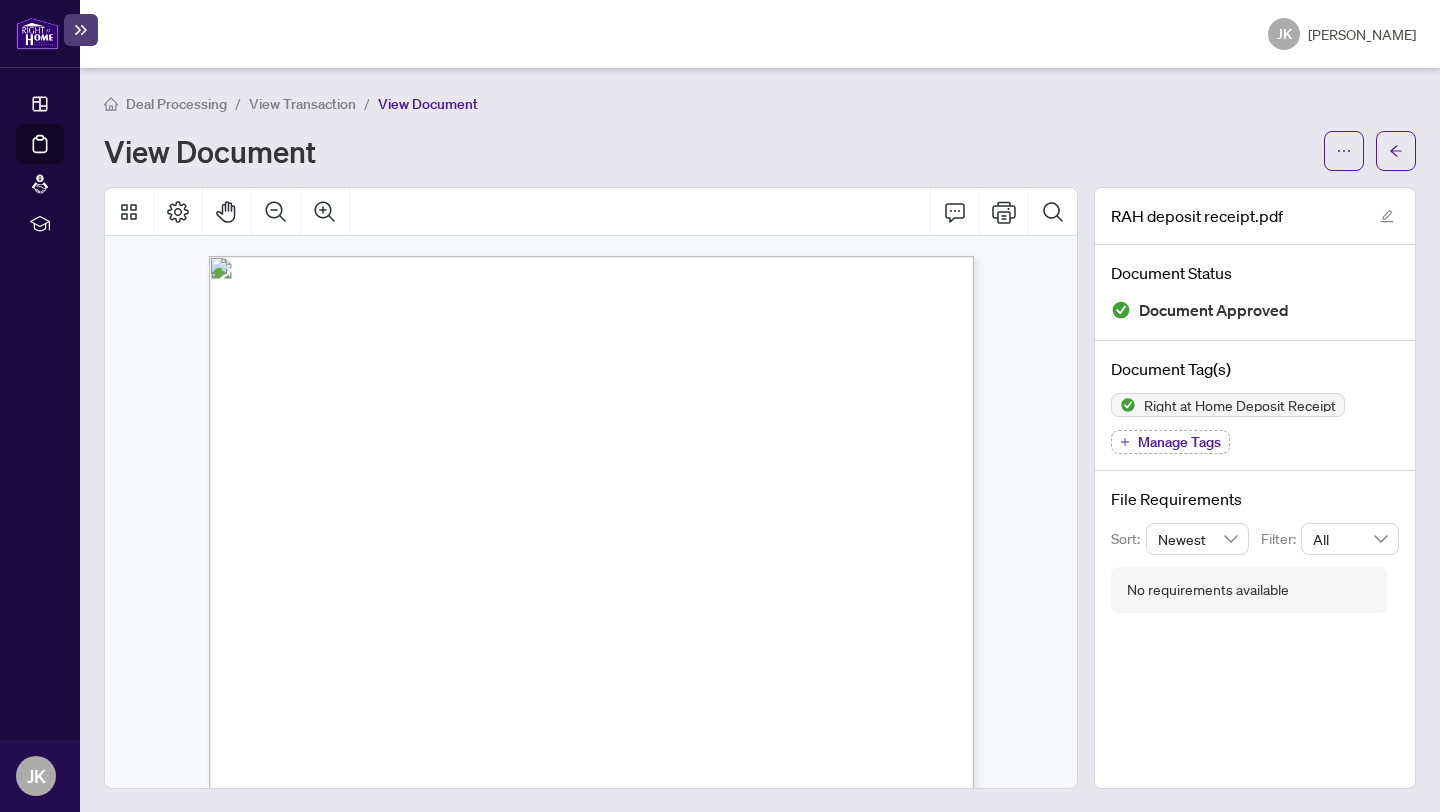 click on "Right at Home Realty
895 Don Mills Rd., Suite 401
Toronto ON M3C-1W3
Receipt
July 02, 2025
RECEIVED FROM:  JESSE ROBERT BAIRD
TRUST DEPOSIT ON:  50 Bruyeres Mews 625
FUNDS RECEIVED:  $25,000.00
DEPOSIT RECEIVED IN:  CAD
FILE #:  2509378
DATE RECEIVED:  06/27/2025
PAYMENT TYPE:  Bank Draft
REFERENCE #  BB08382
RECEIVED BY:  __________________________________" at bounding box center [687, 875] 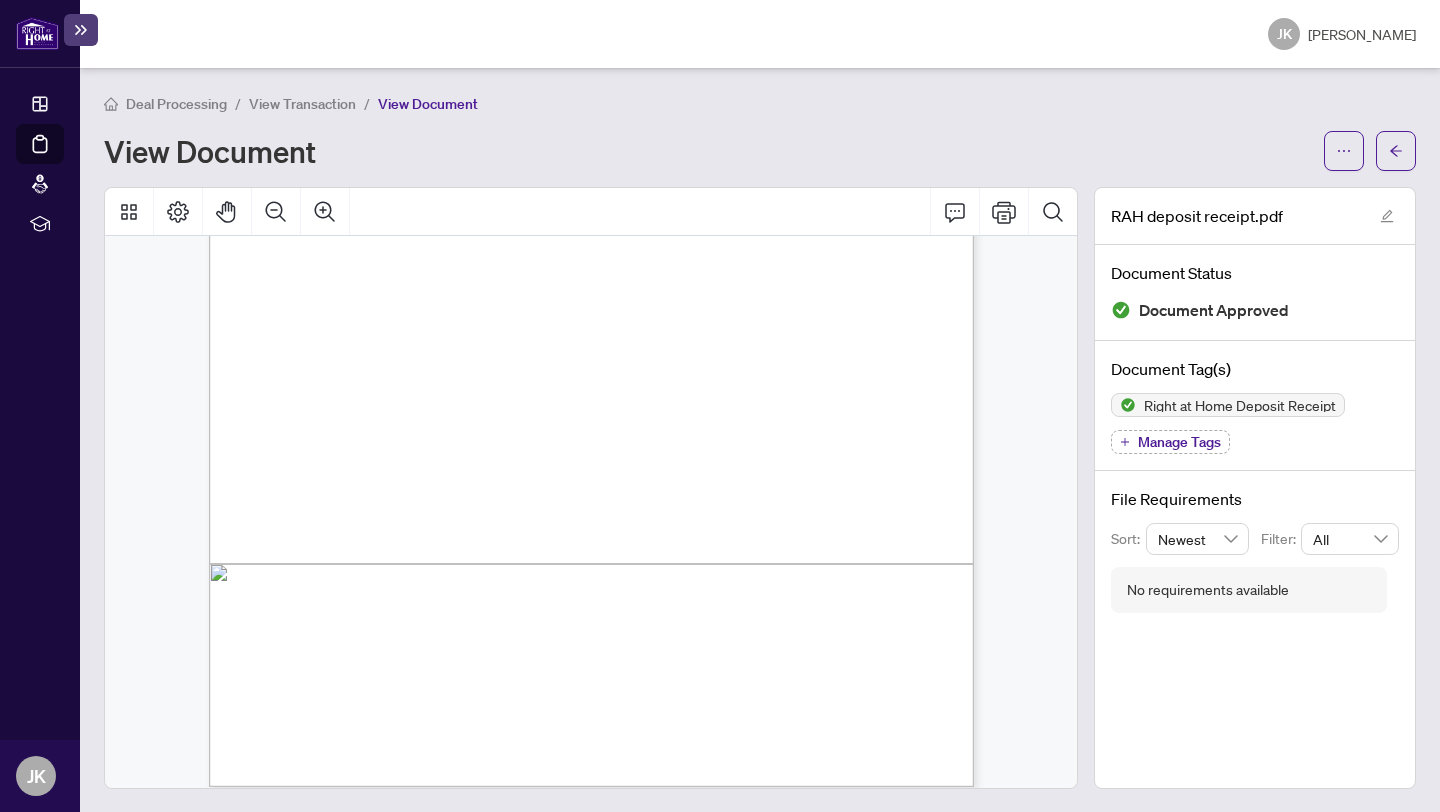 scroll, scrollTop: 478, scrollLeft: 0, axis: vertical 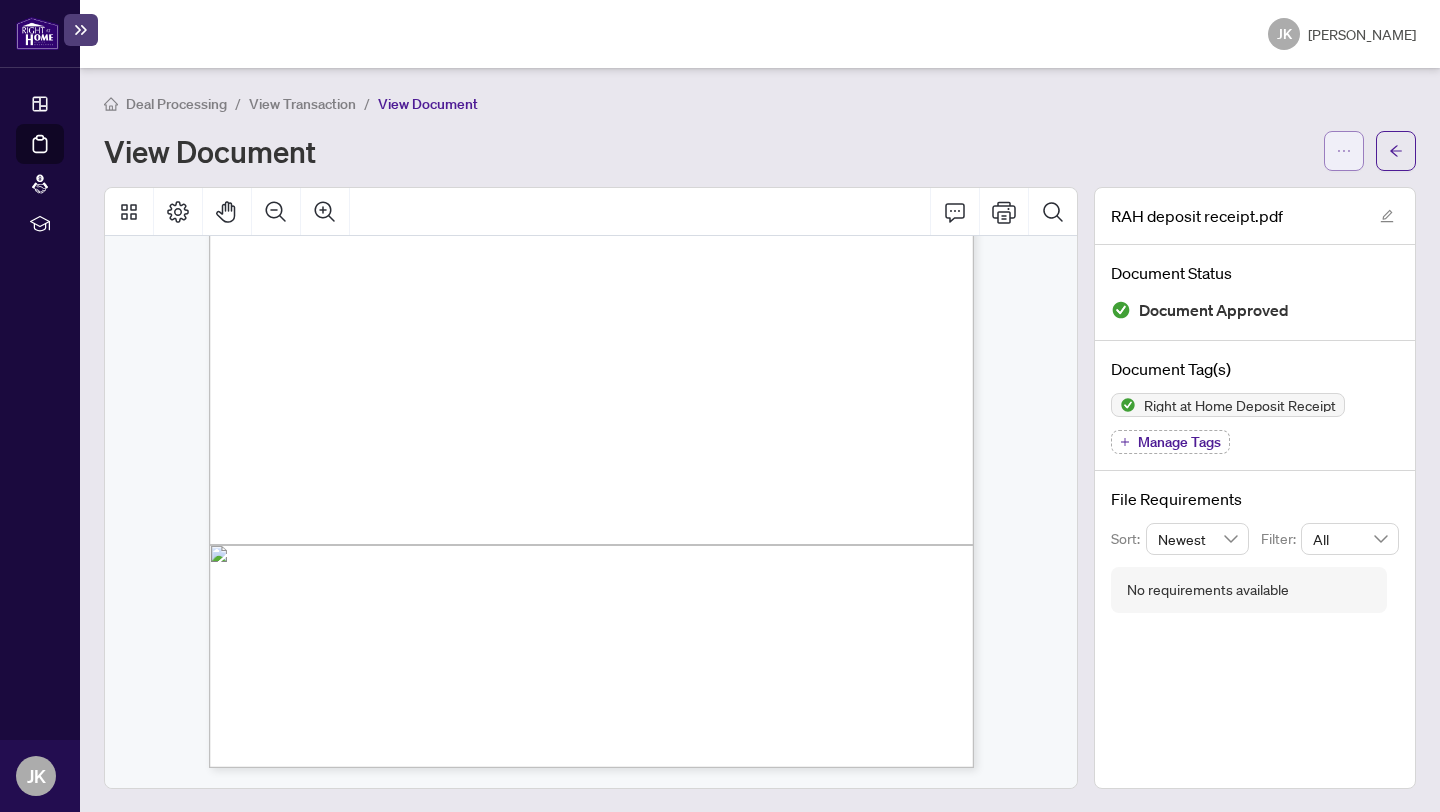 click at bounding box center [1344, 151] 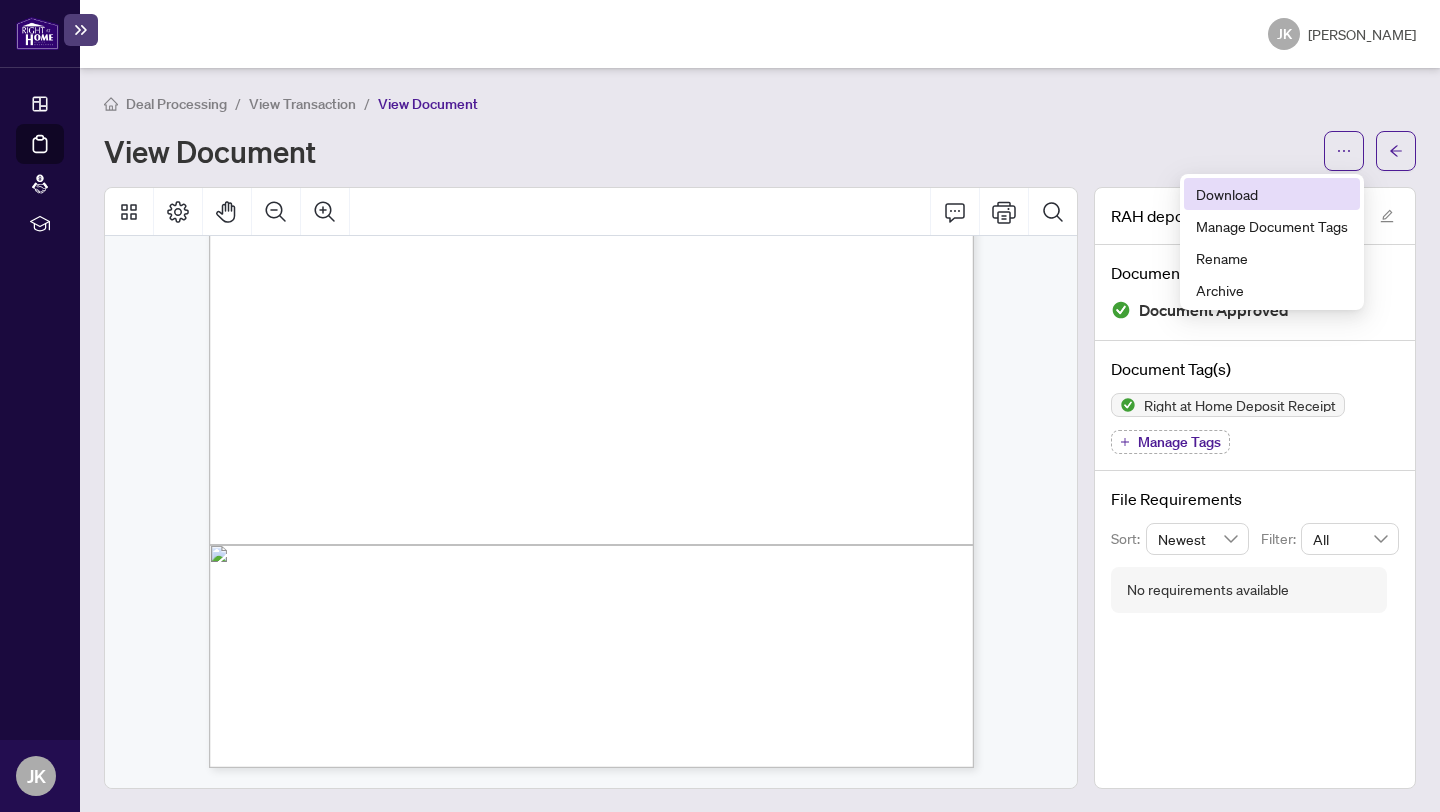 click on "Download" at bounding box center (1272, 194) 